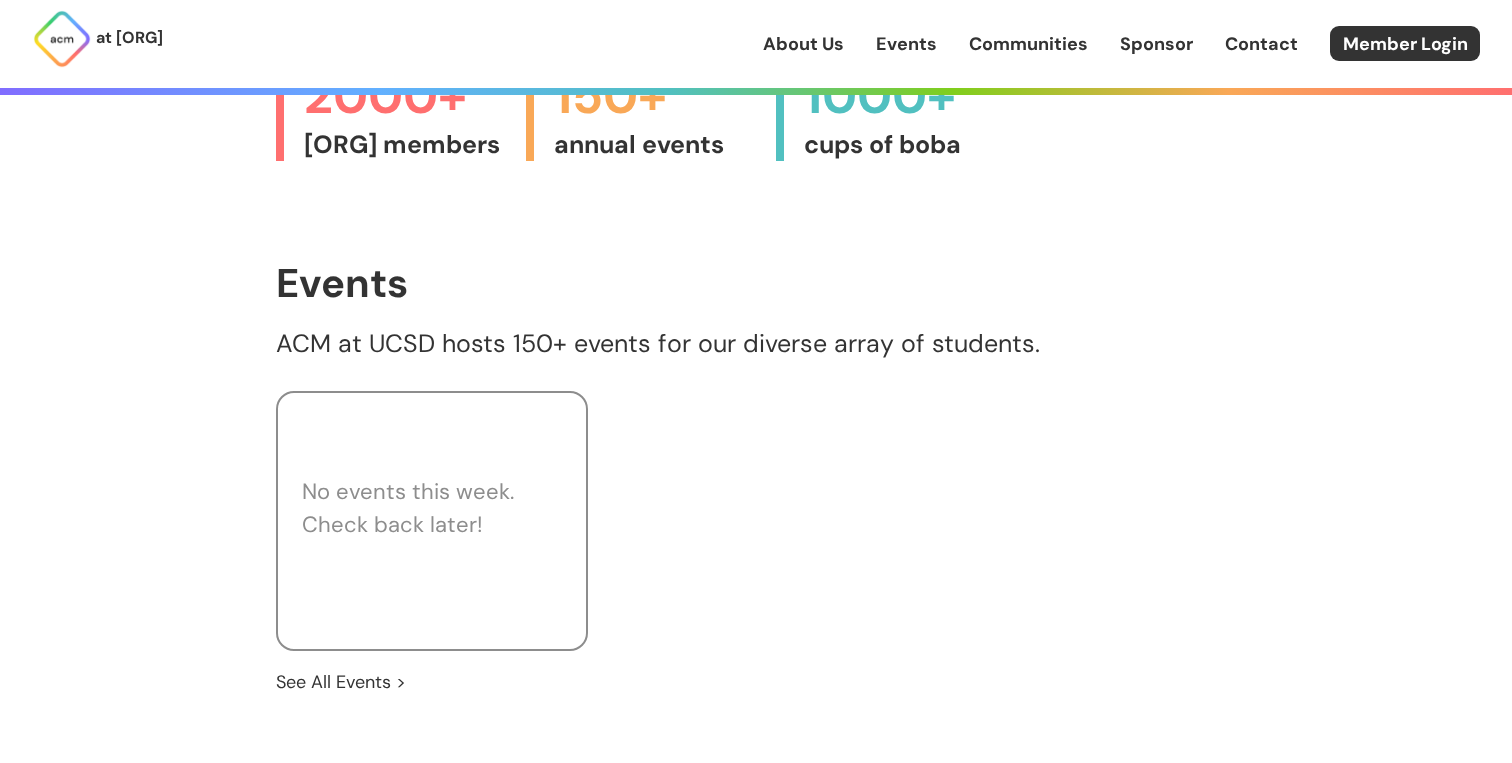 scroll, scrollTop: 926, scrollLeft: 0, axis: vertical 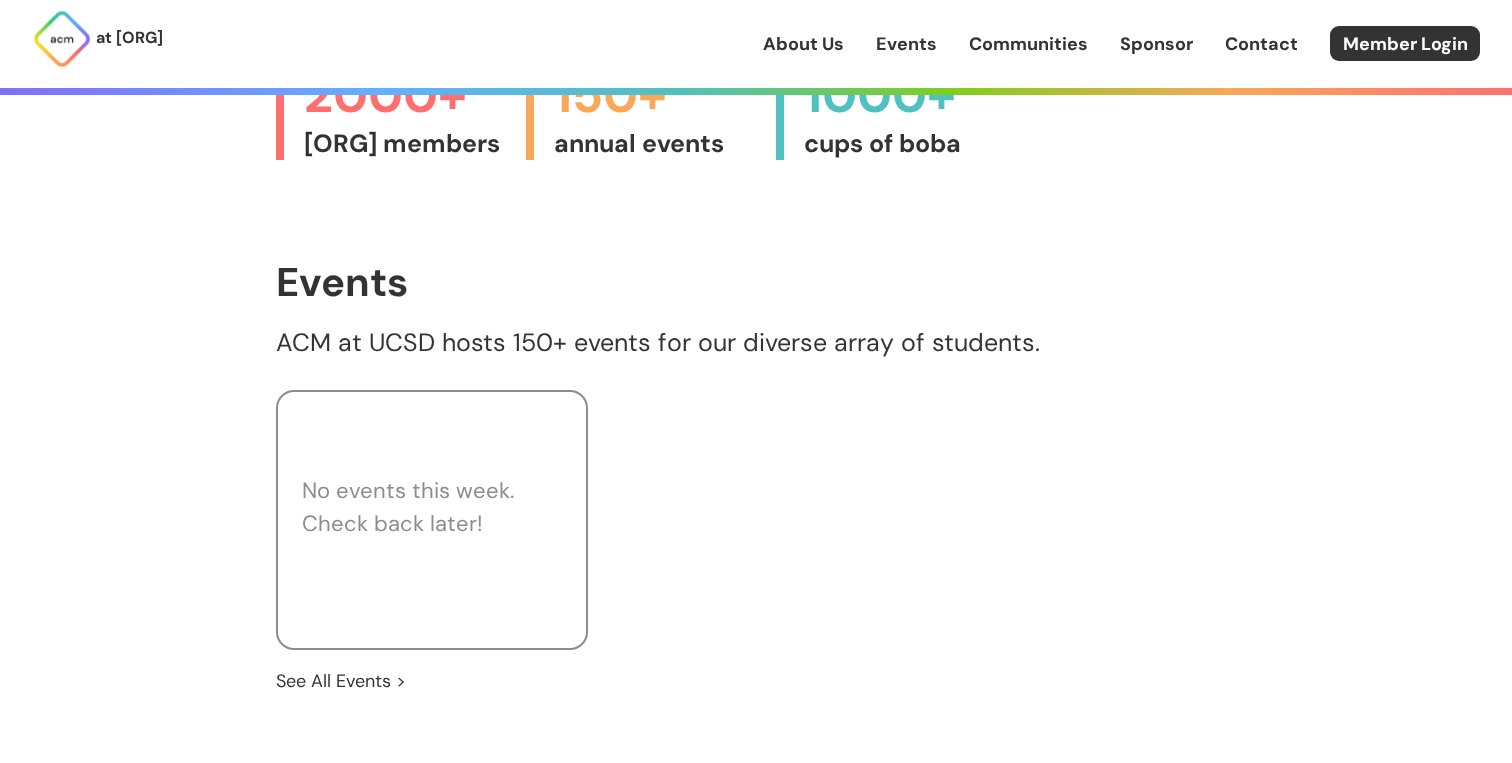 click on "No events this week.   Check back later!" at bounding box center (432, 520) 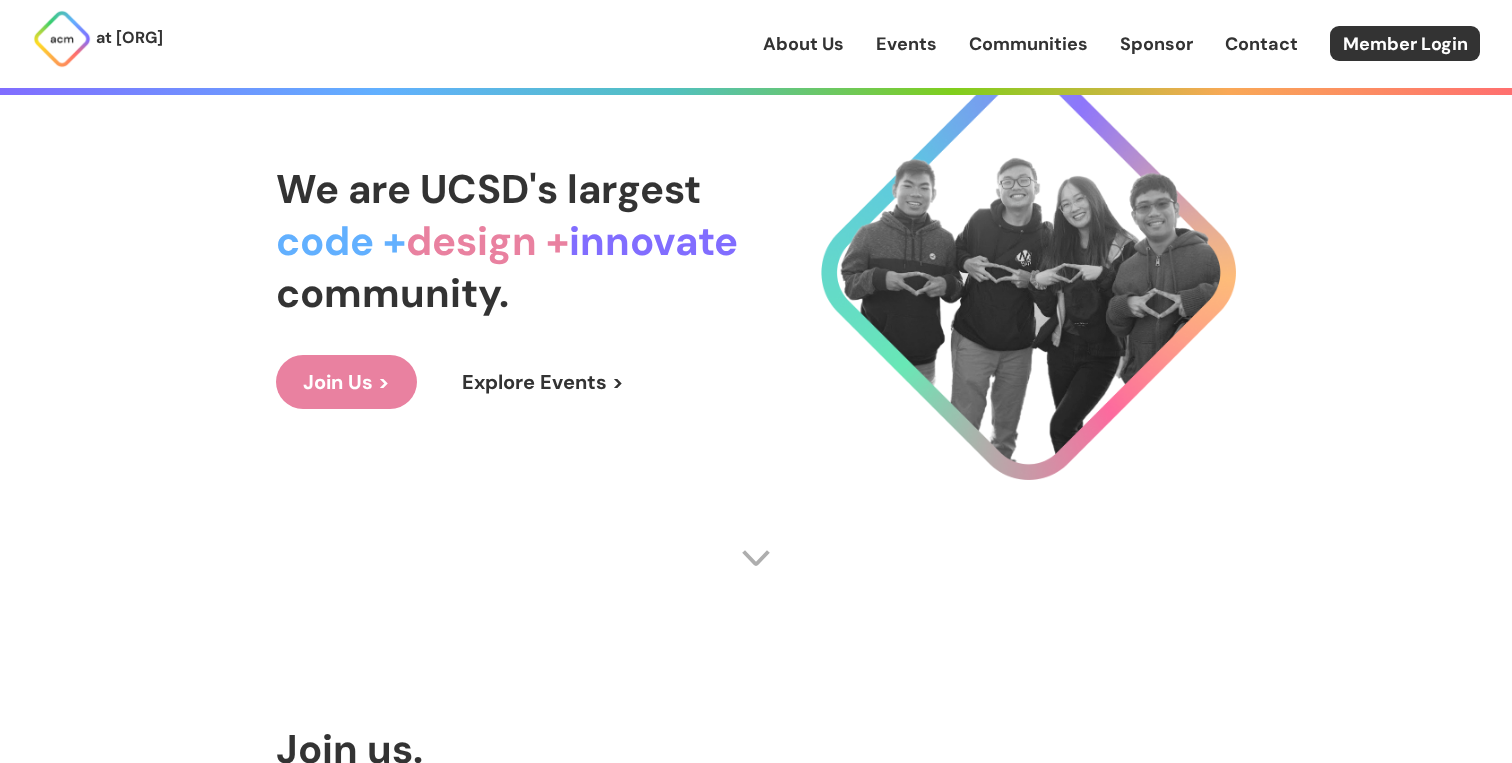 scroll, scrollTop: 0, scrollLeft: 0, axis: both 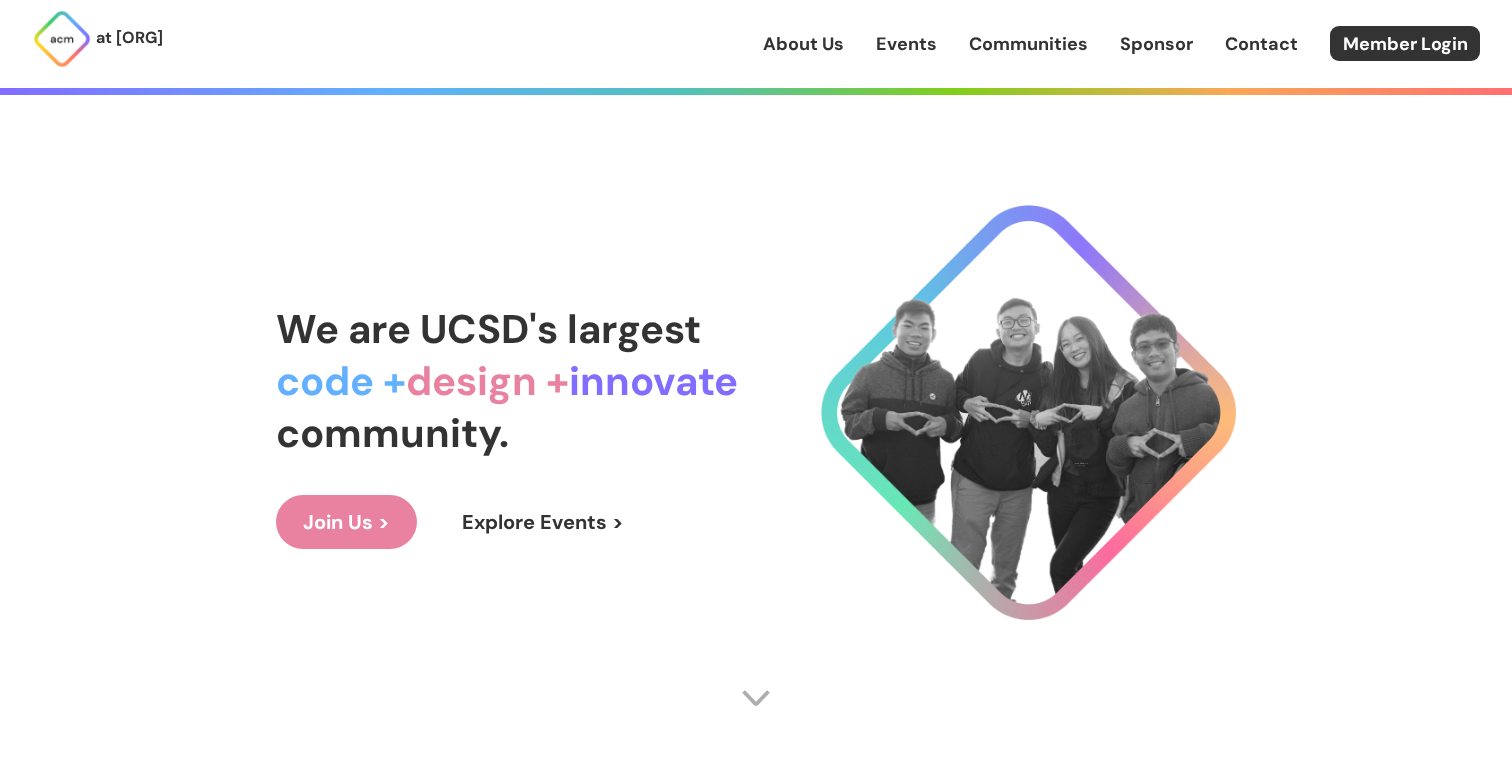click on "About Us" at bounding box center (803, 44) 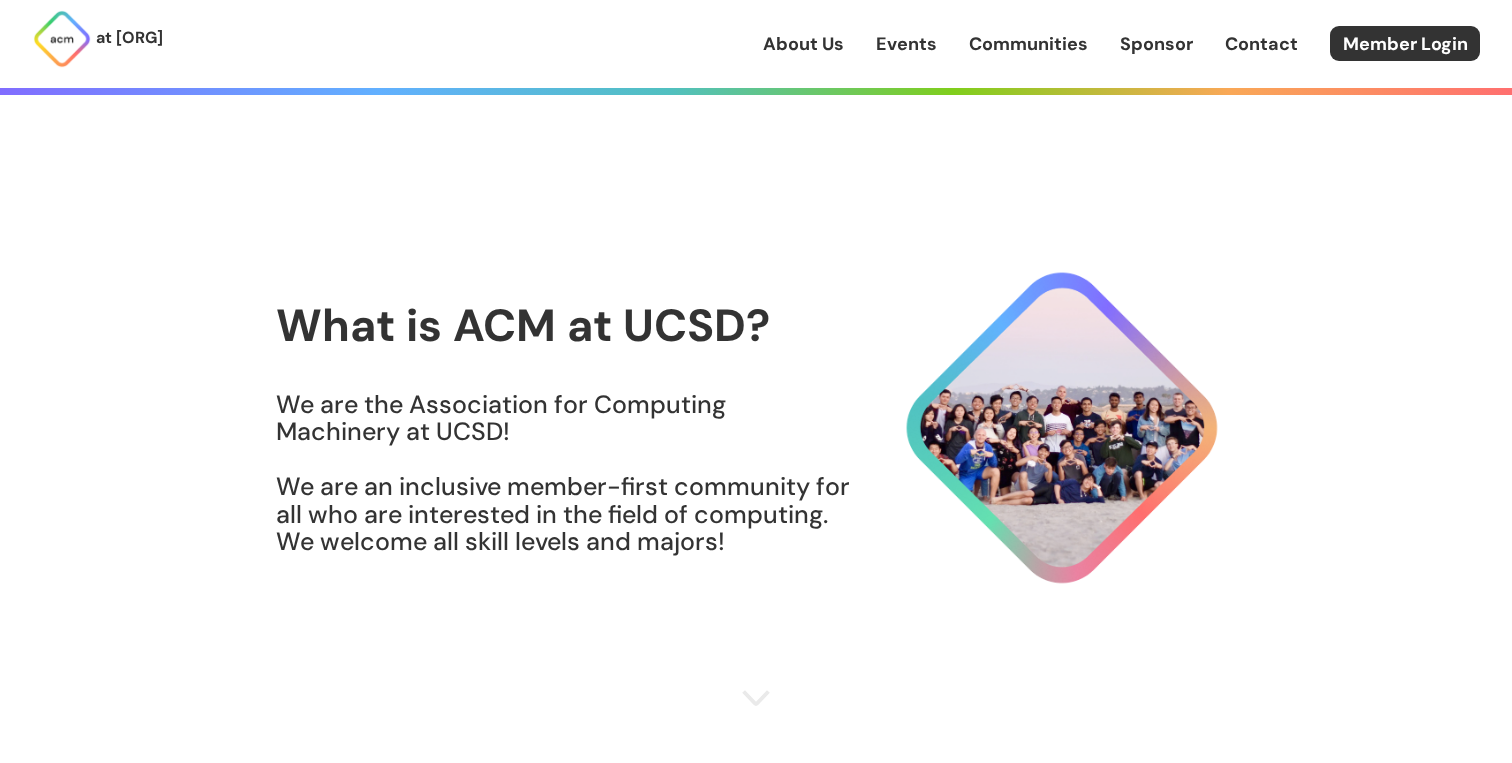 click on "About Us" at bounding box center [803, 44] 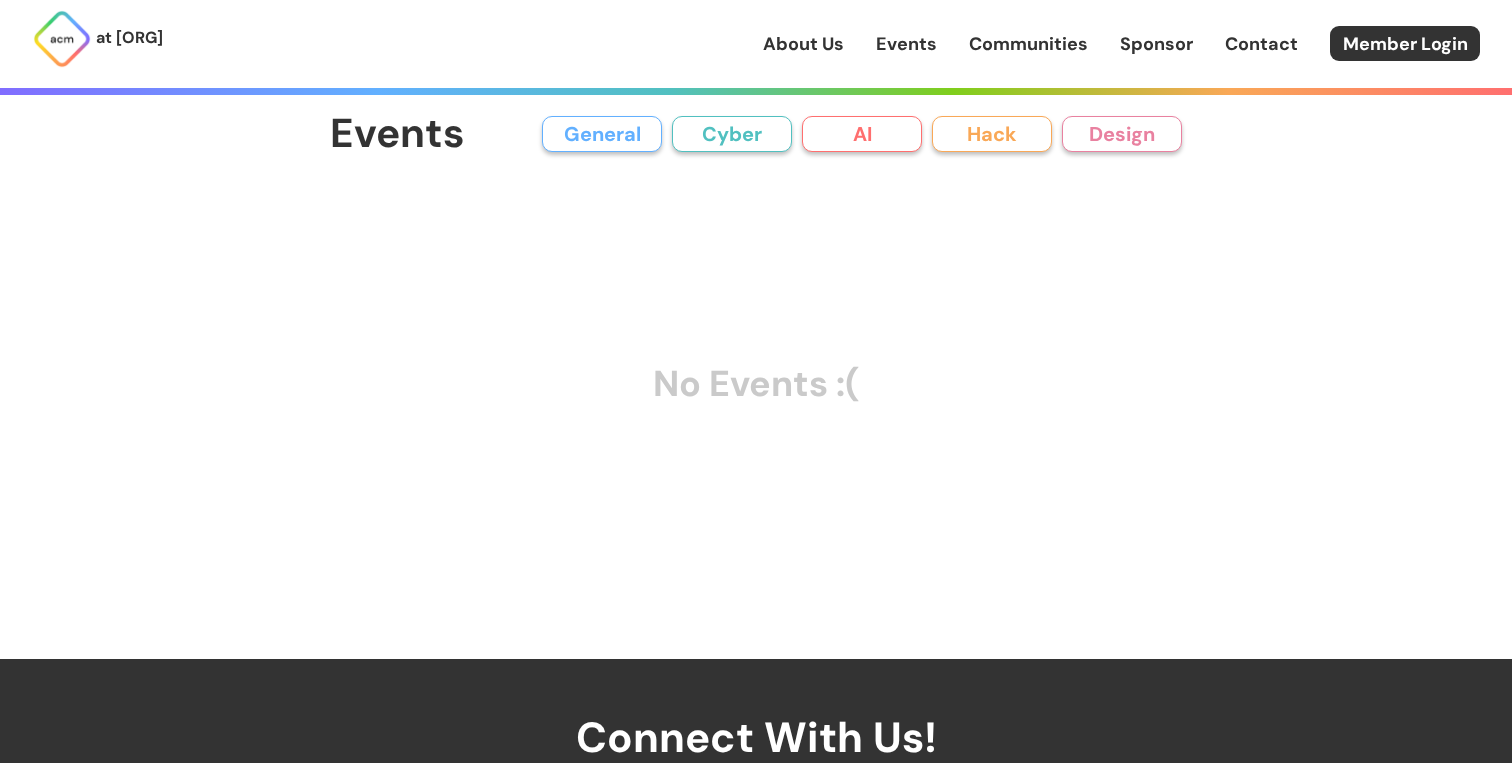 click on "General" at bounding box center (602, 134) 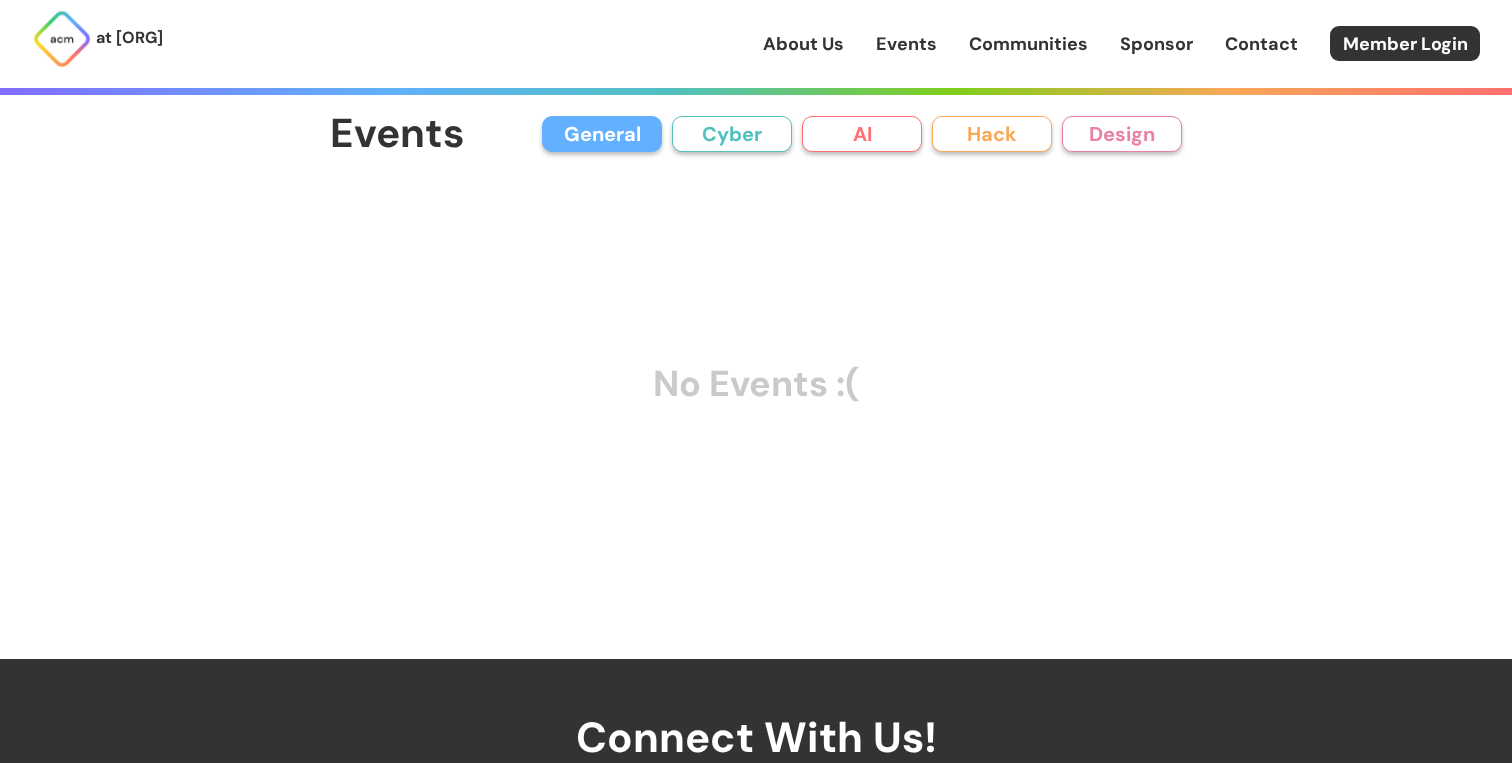click on "Cyber" at bounding box center (732, 134) 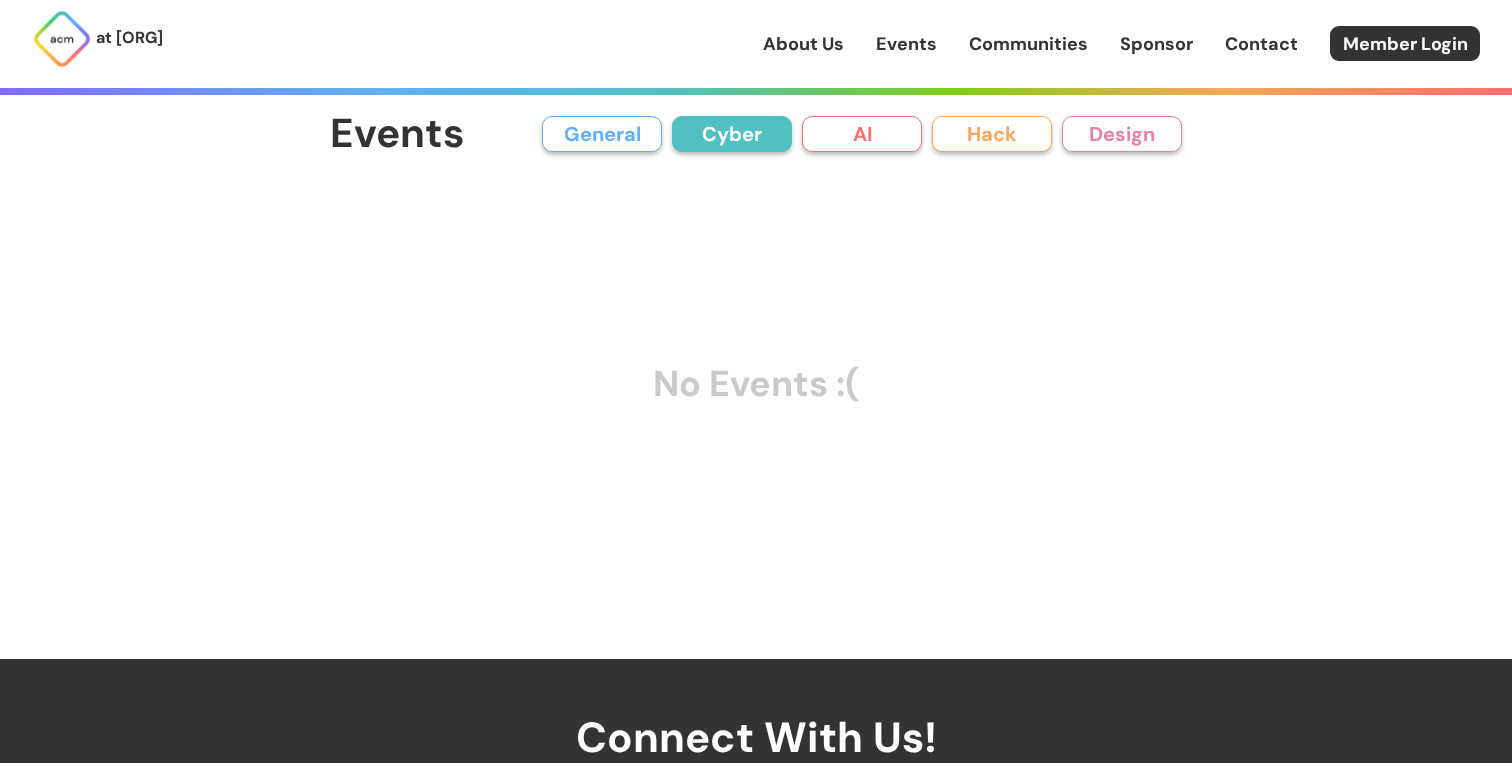 click on "AI" at bounding box center [862, 134] 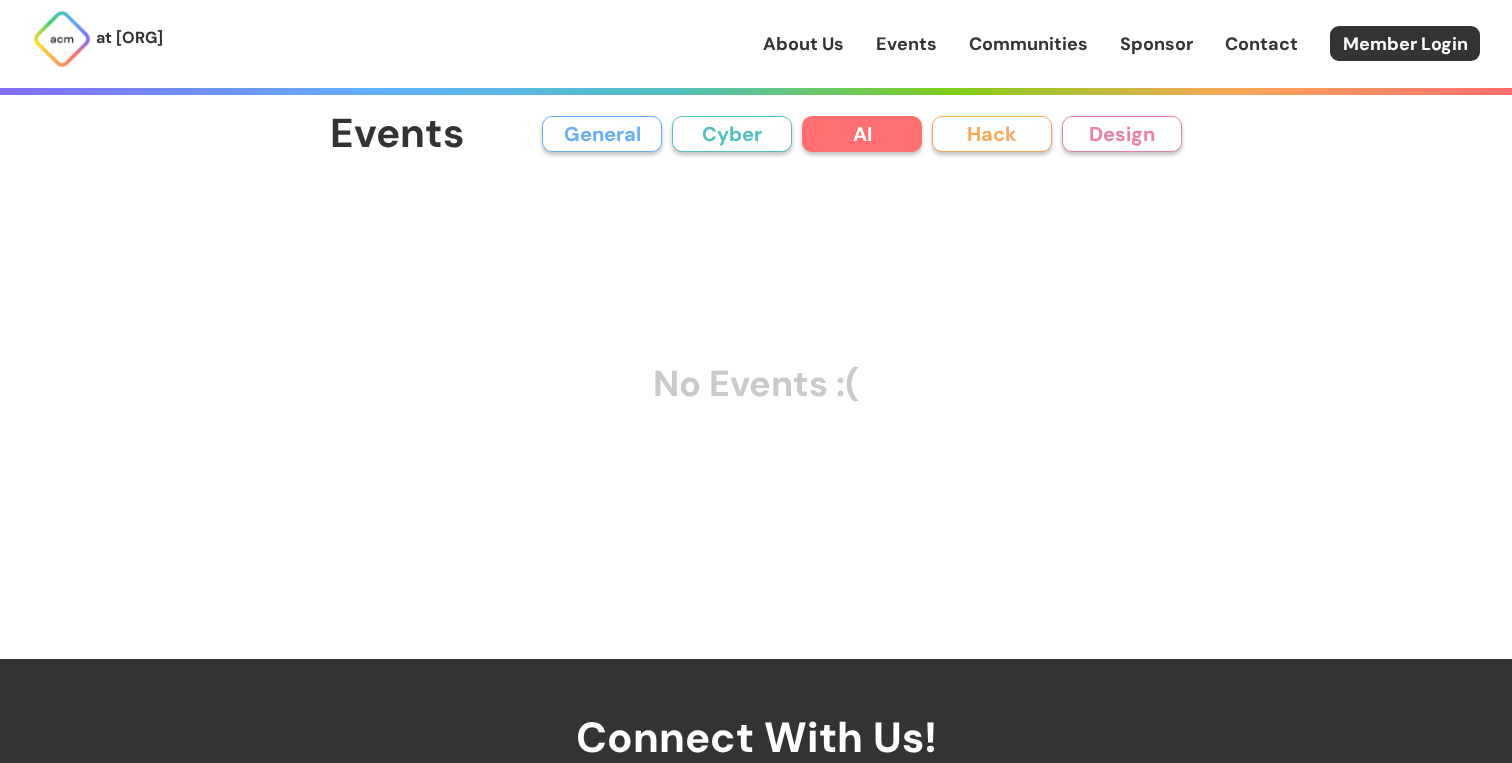 click on "Communities" at bounding box center (1028, 44) 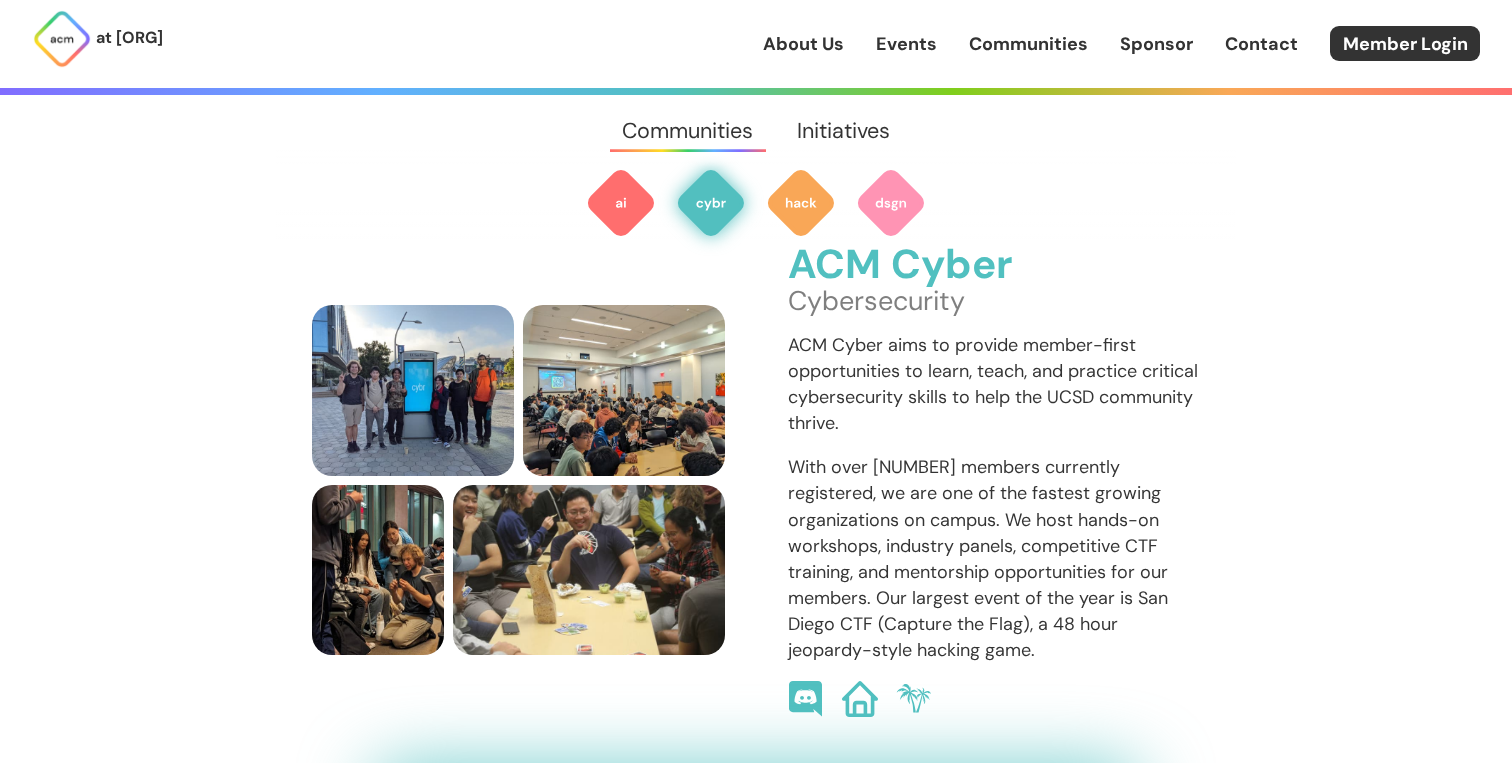 scroll, scrollTop: 1345, scrollLeft: 0, axis: vertical 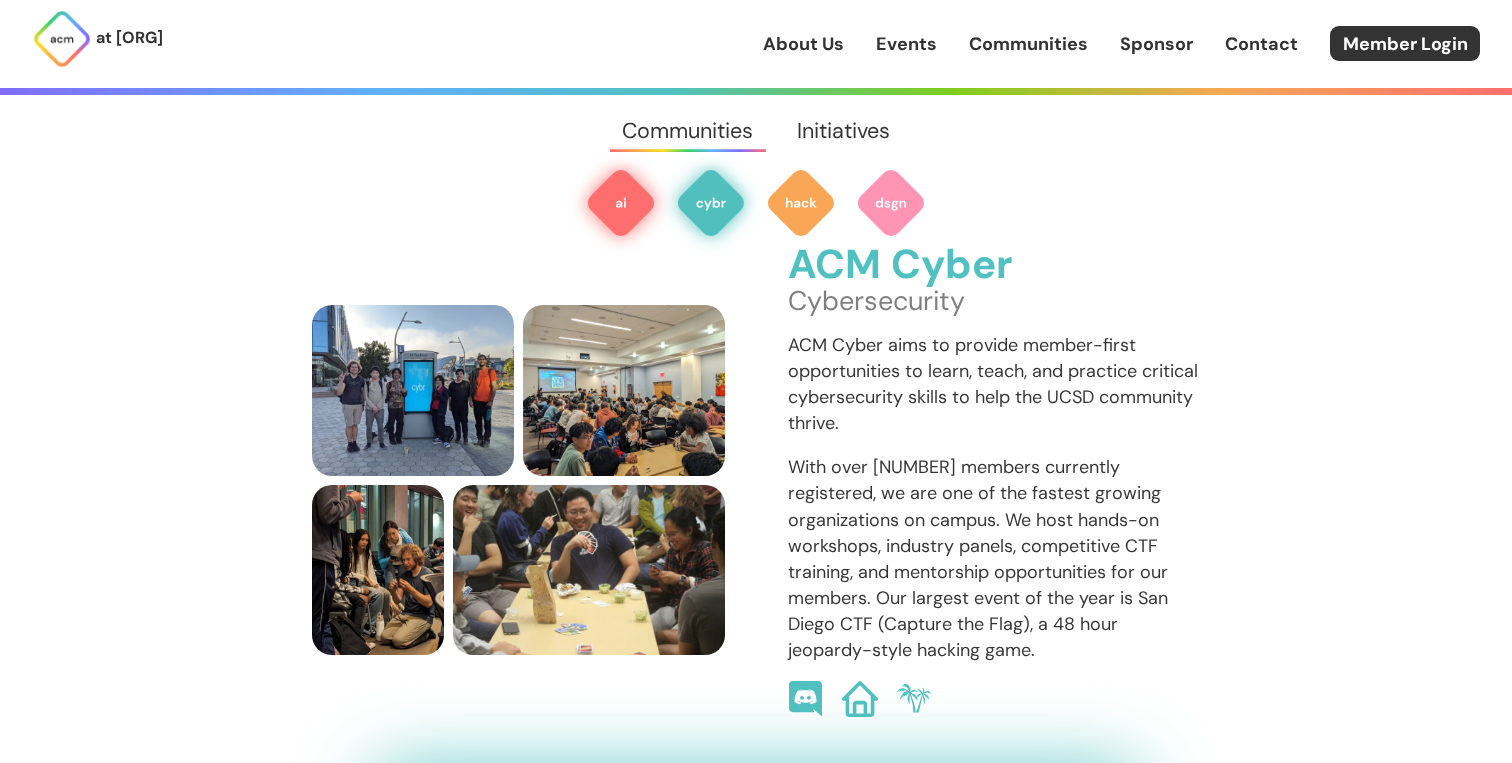 click at bounding box center [621, 203] 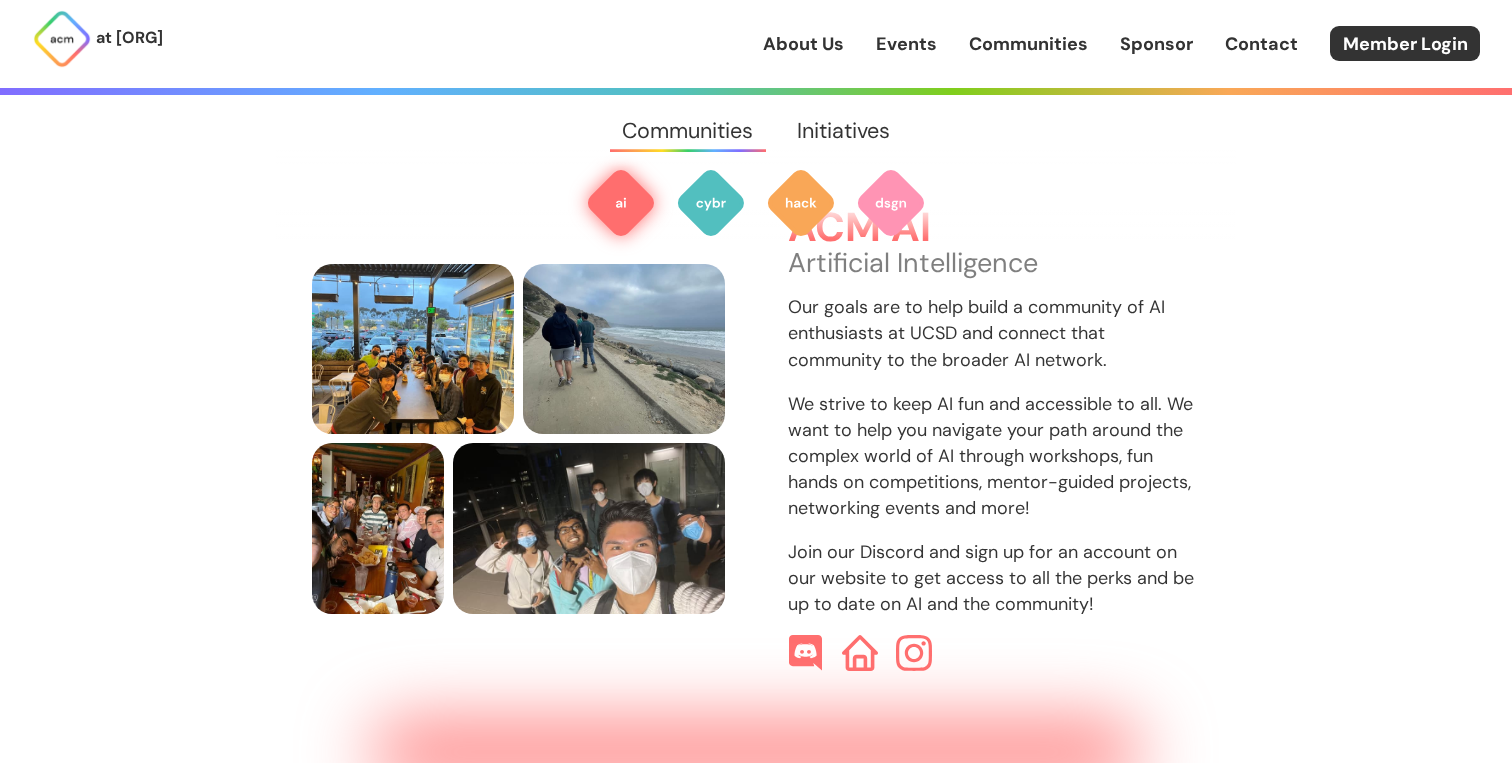 scroll, scrollTop: 596, scrollLeft: 0, axis: vertical 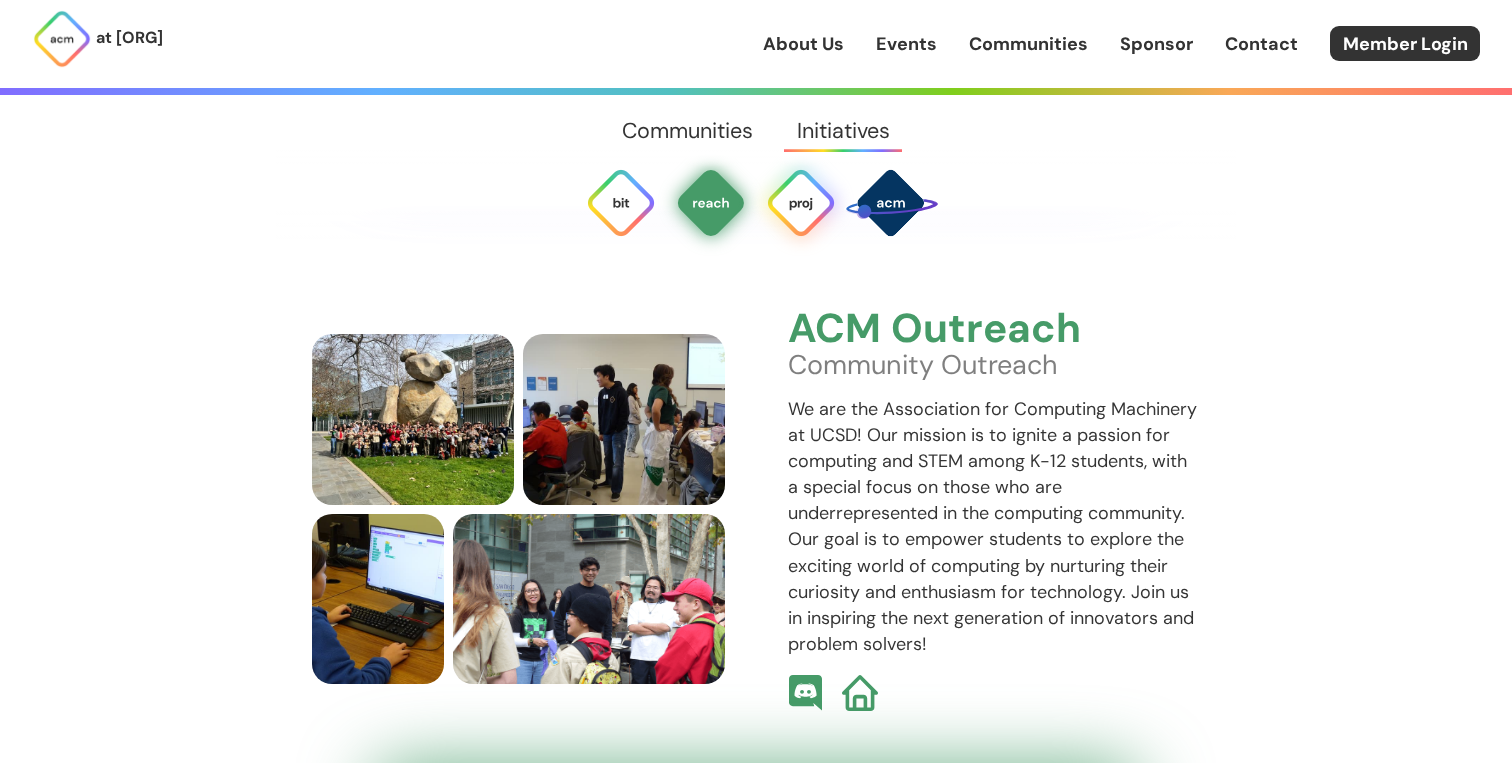 click at bounding box center (801, 203) 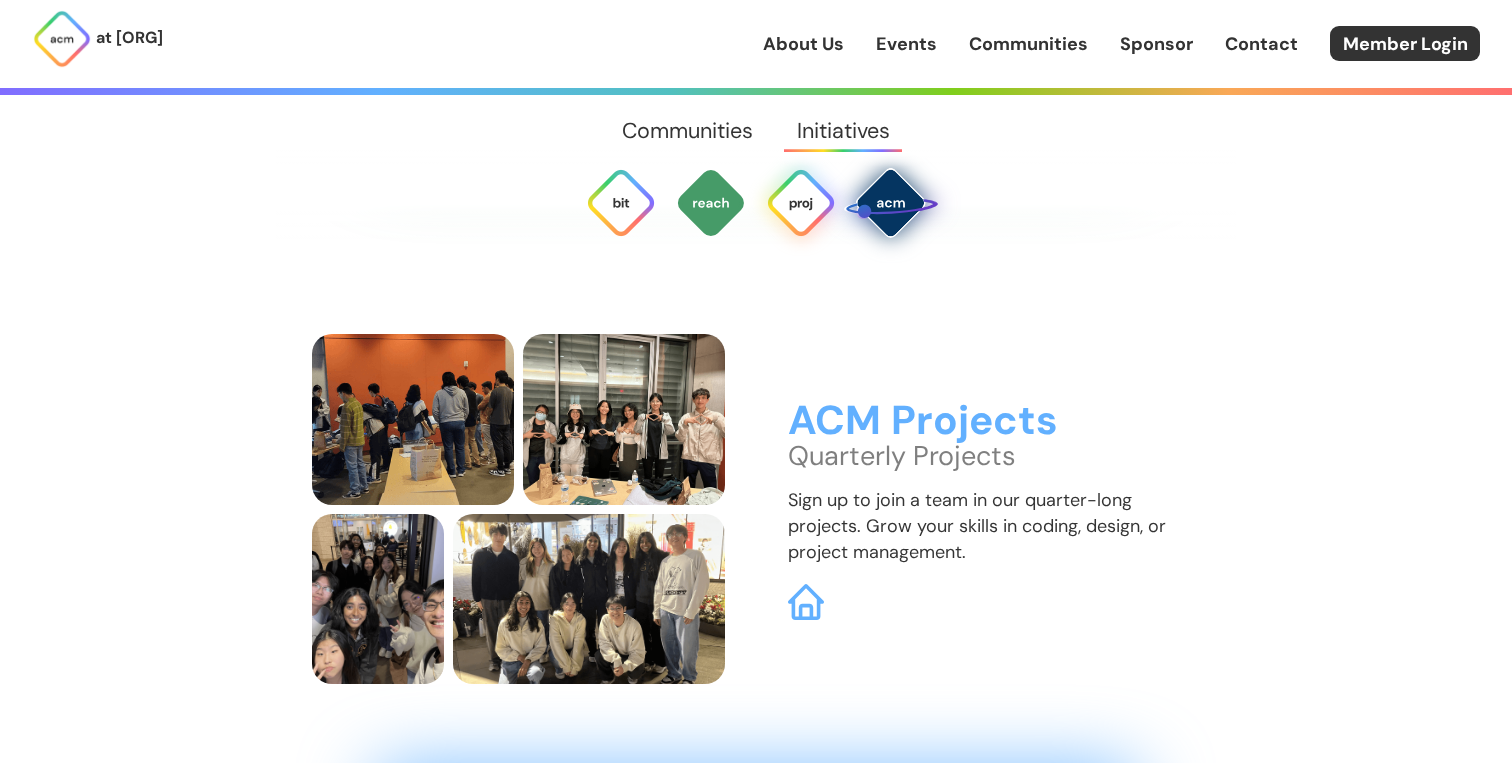 click at bounding box center (890, 202) 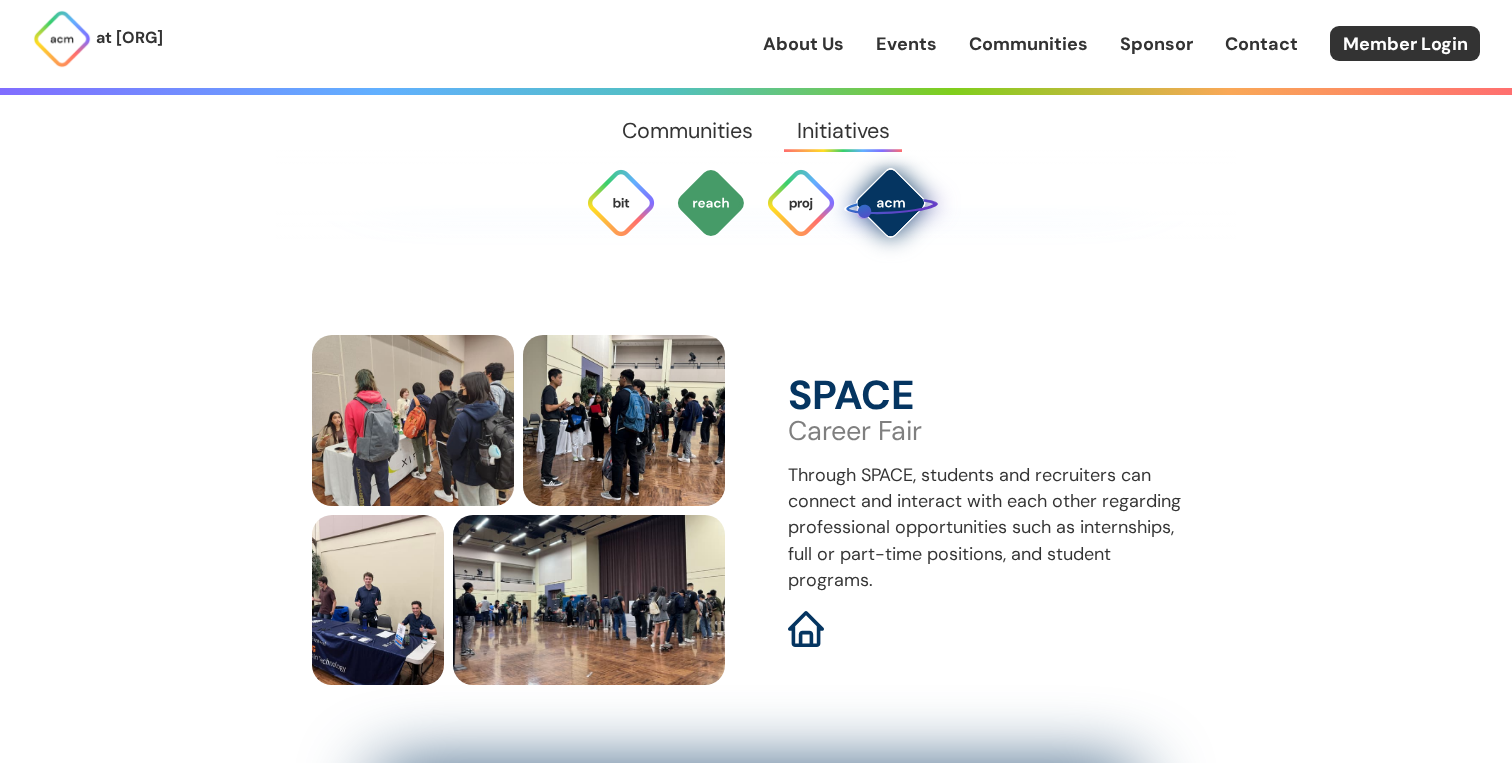scroll, scrollTop: 5779, scrollLeft: 0, axis: vertical 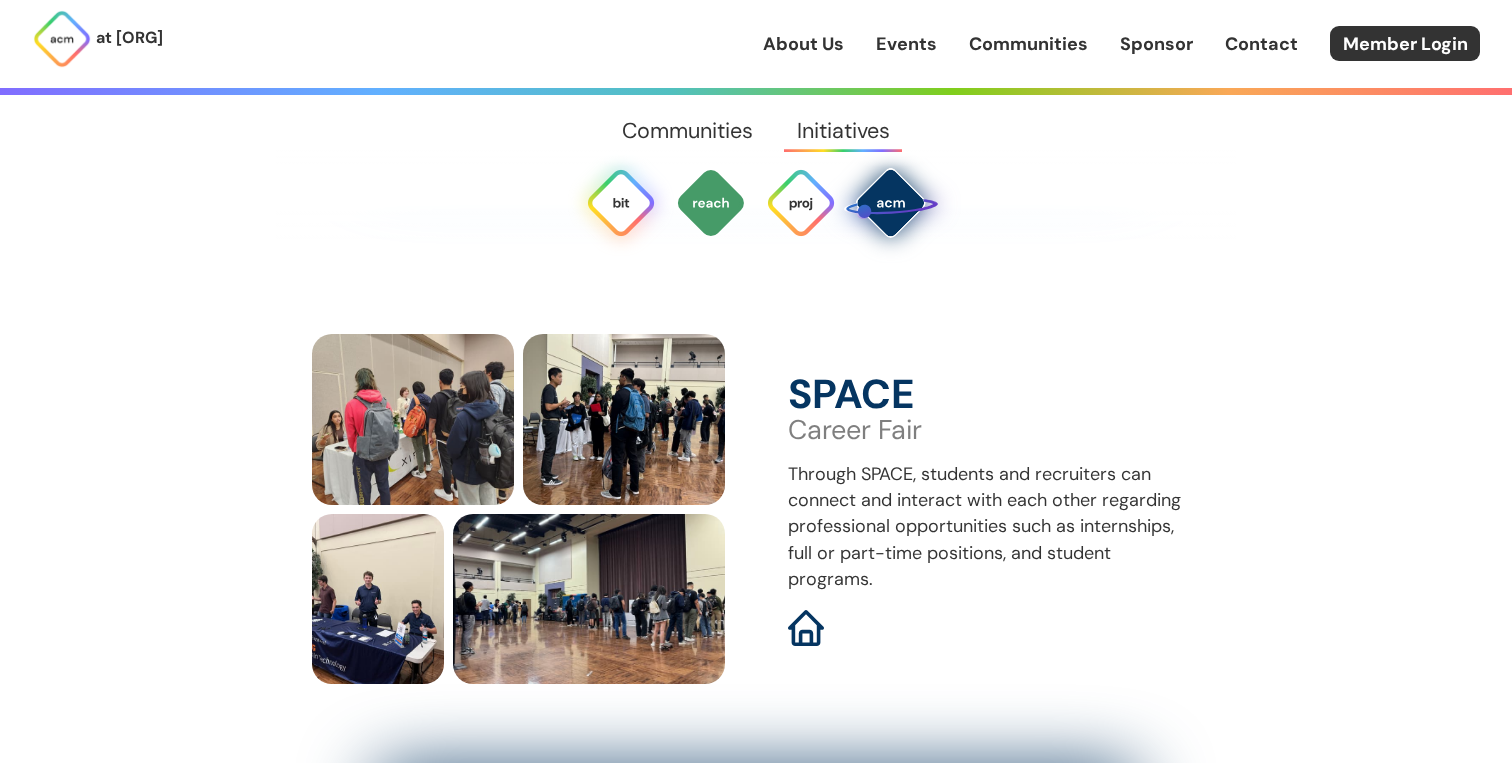click at bounding box center [621, 203] 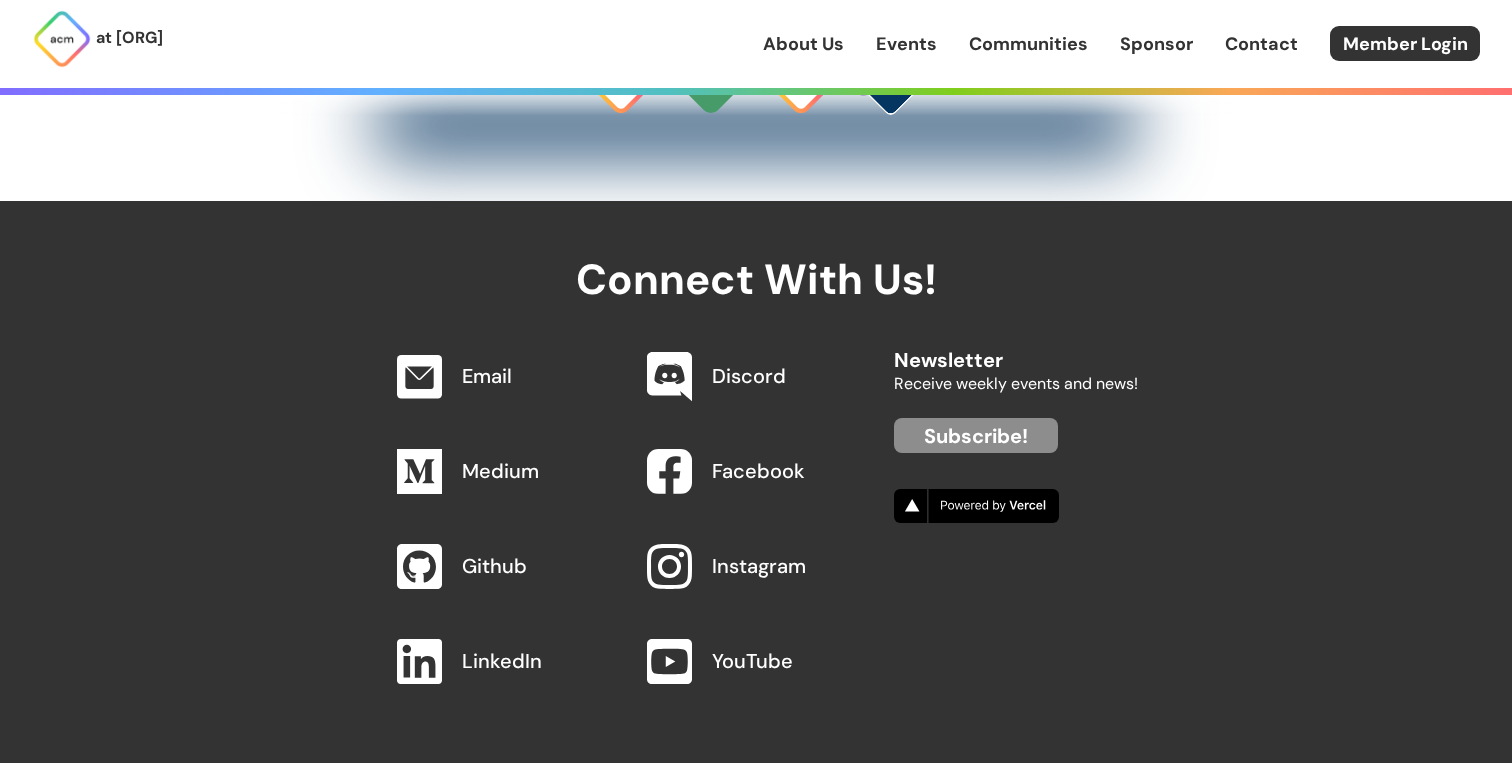scroll, scrollTop: 0, scrollLeft: 0, axis: both 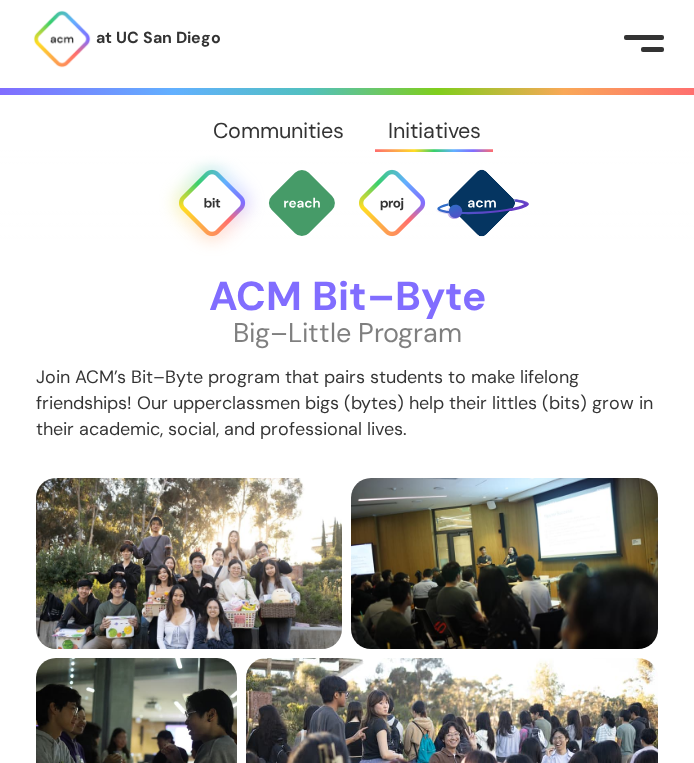 click on "Communities" at bounding box center (279, 131) 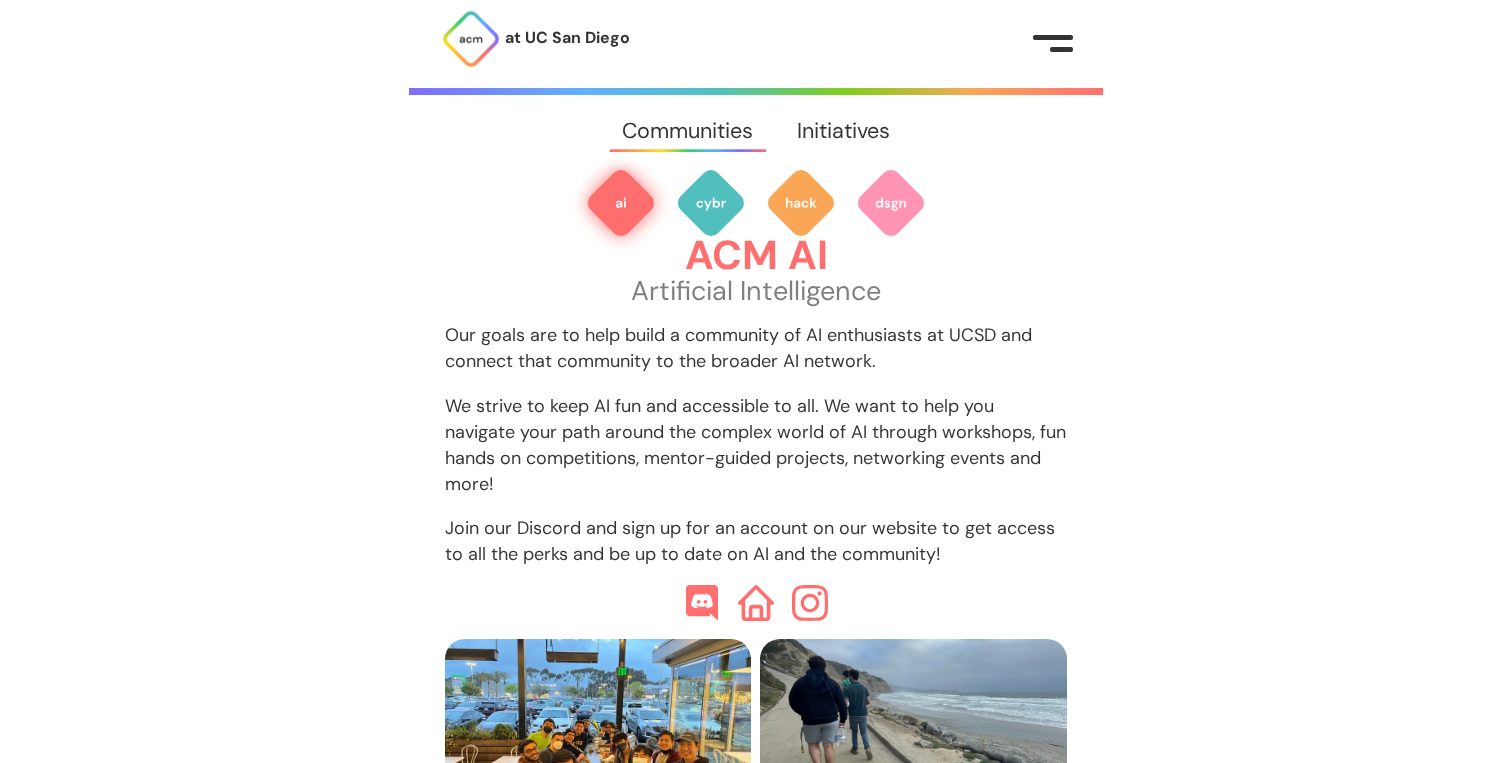 scroll, scrollTop: 0, scrollLeft: 0, axis: both 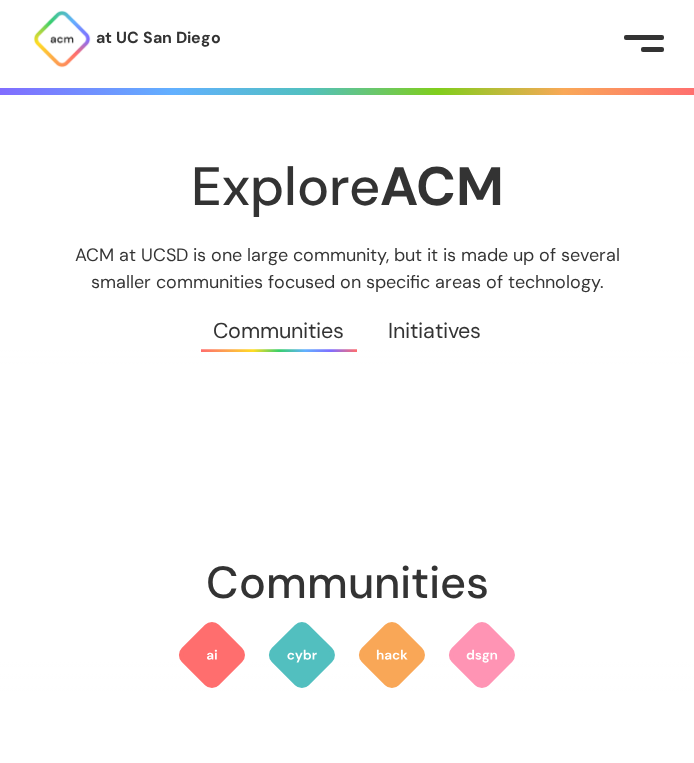 click at bounding box center [62, 39] 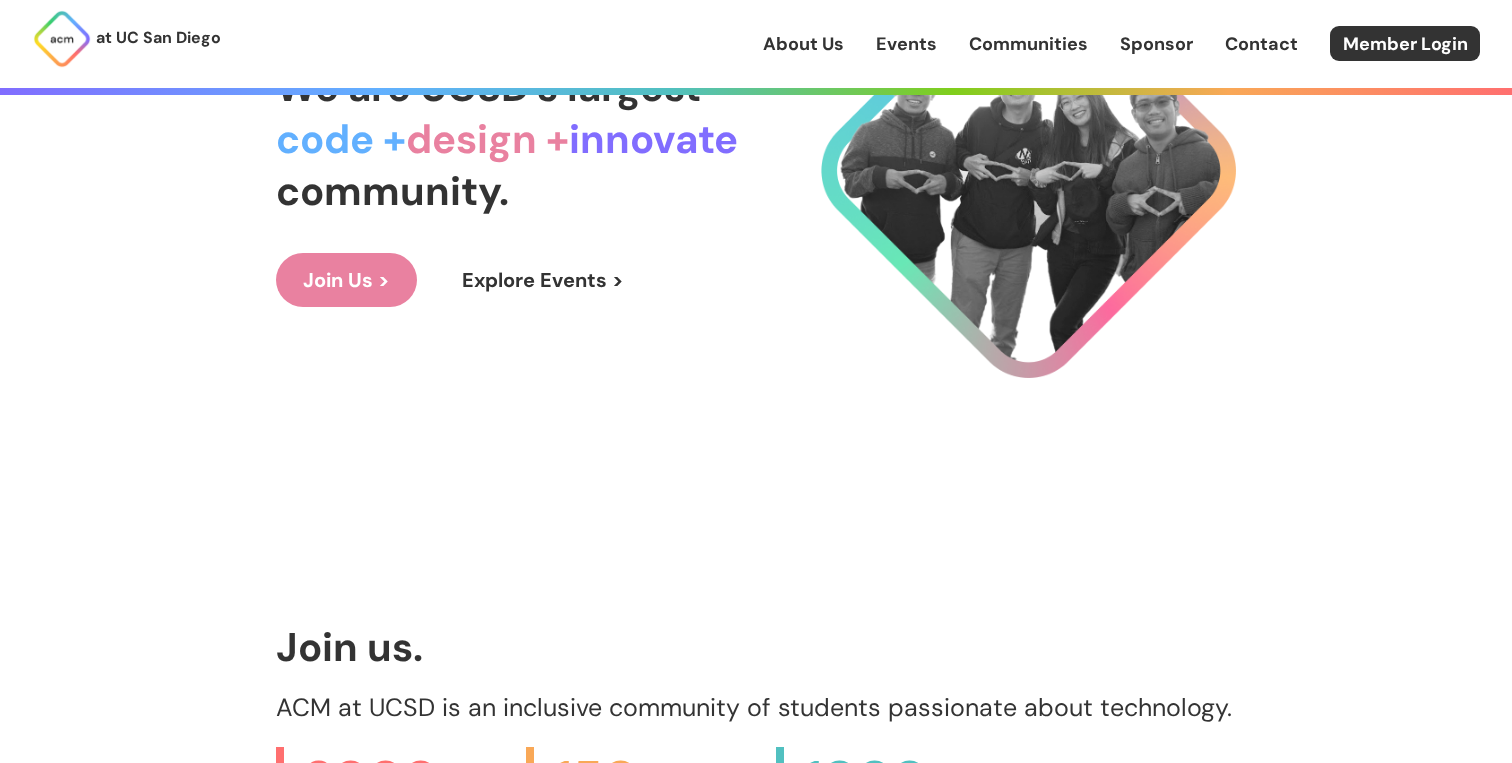 scroll, scrollTop: 0, scrollLeft: 0, axis: both 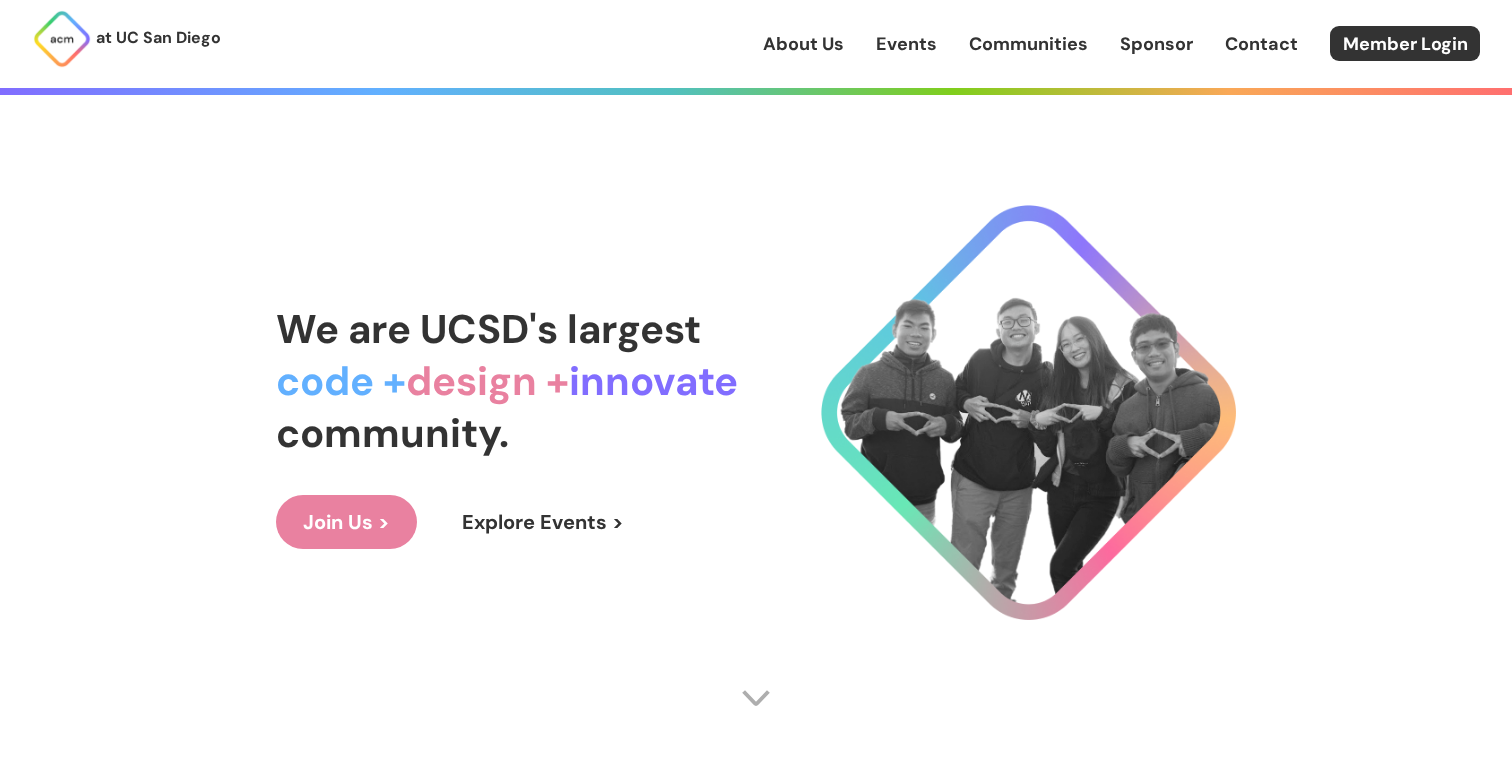 click on "Join Us >" at bounding box center [346, 522] 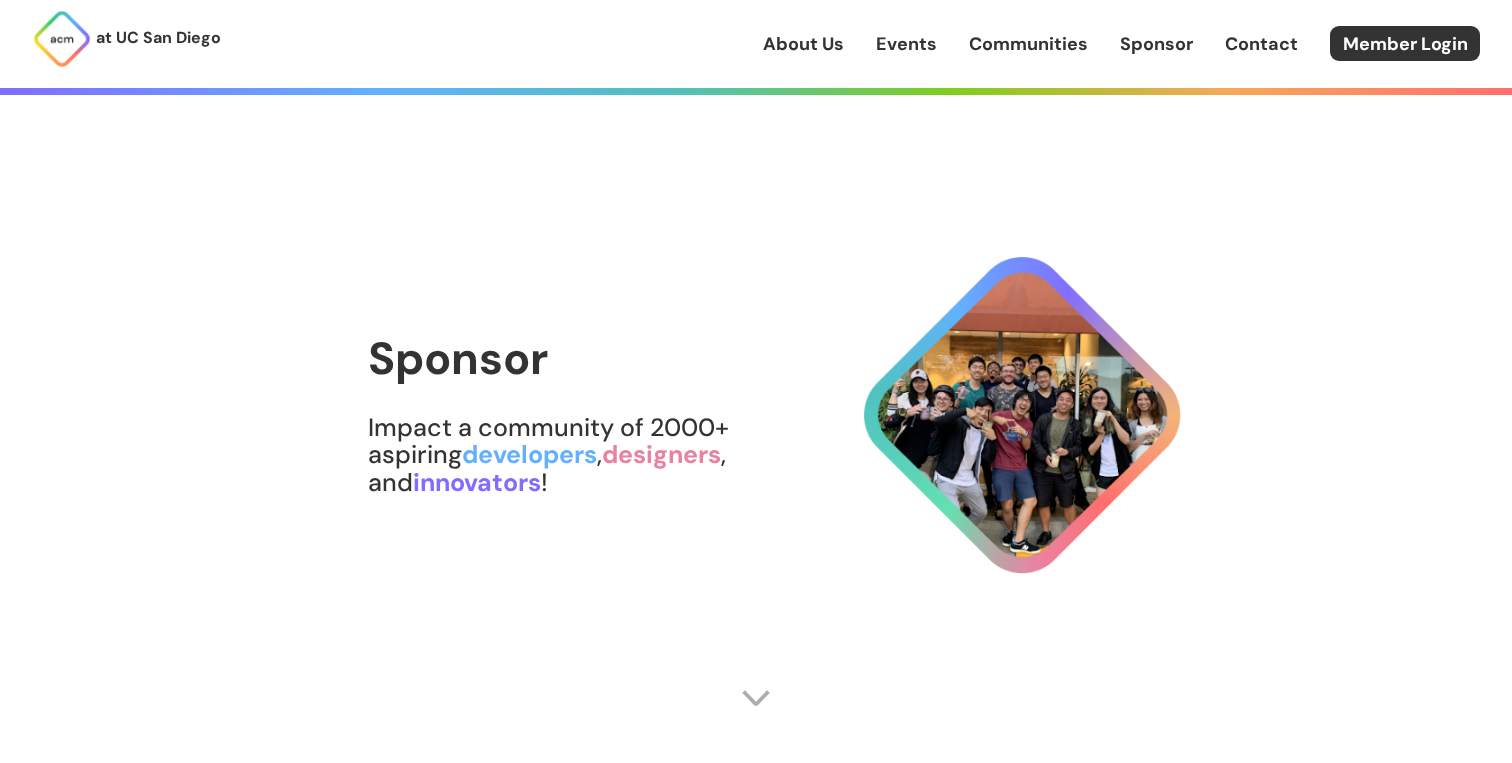 click on "Contact" at bounding box center [1261, 44] 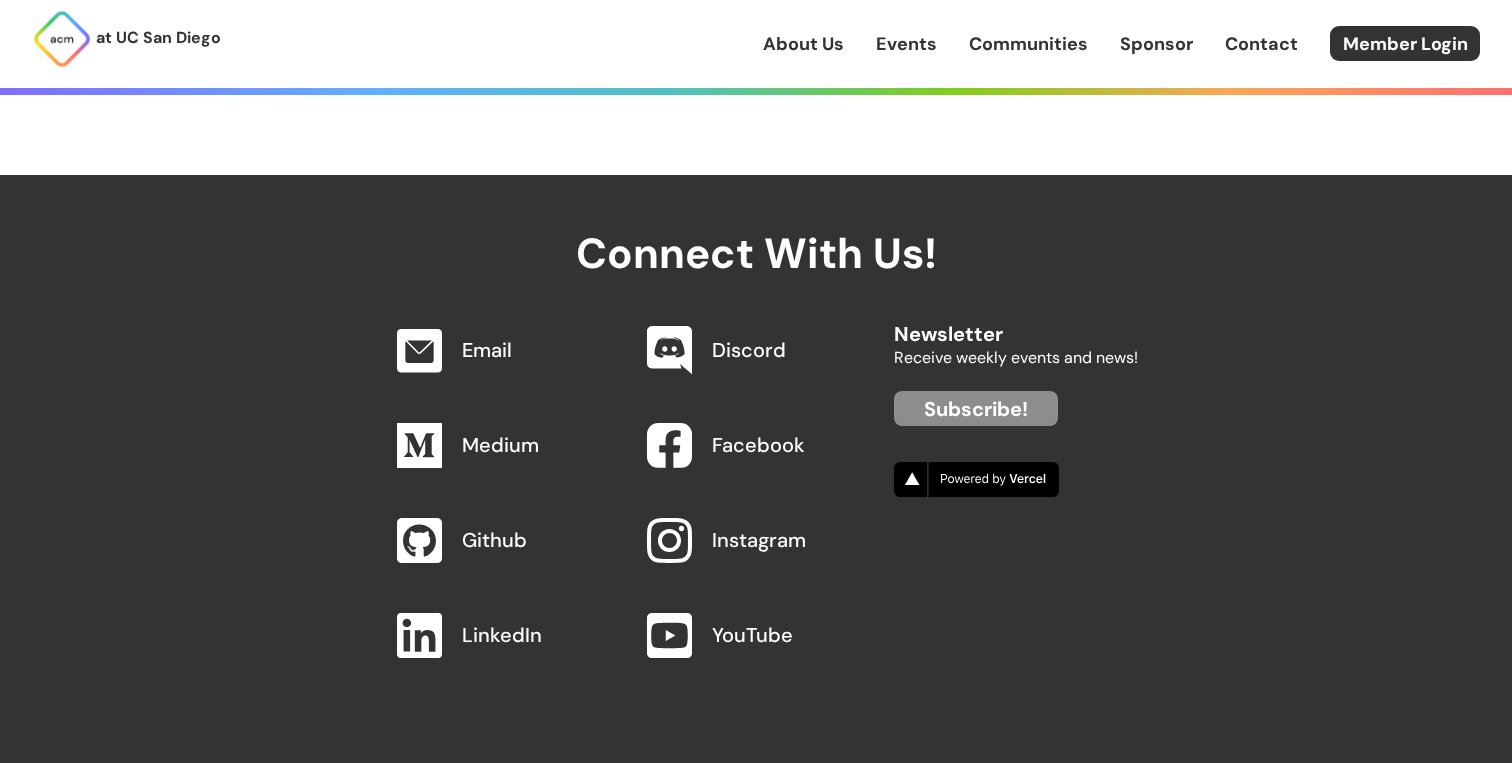 click on "Events" at bounding box center (906, 44) 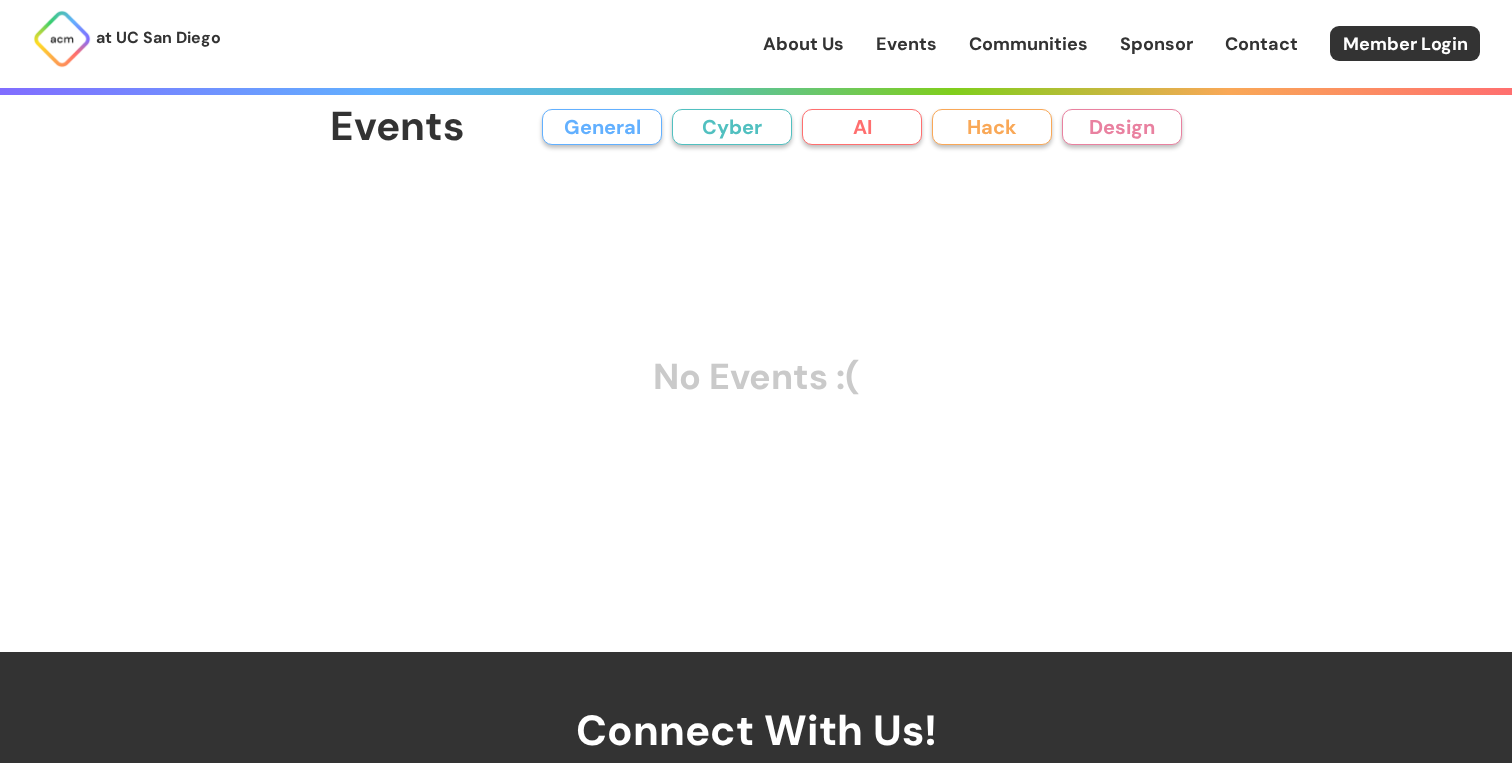 scroll, scrollTop: 0, scrollLeft: 0, axis: both 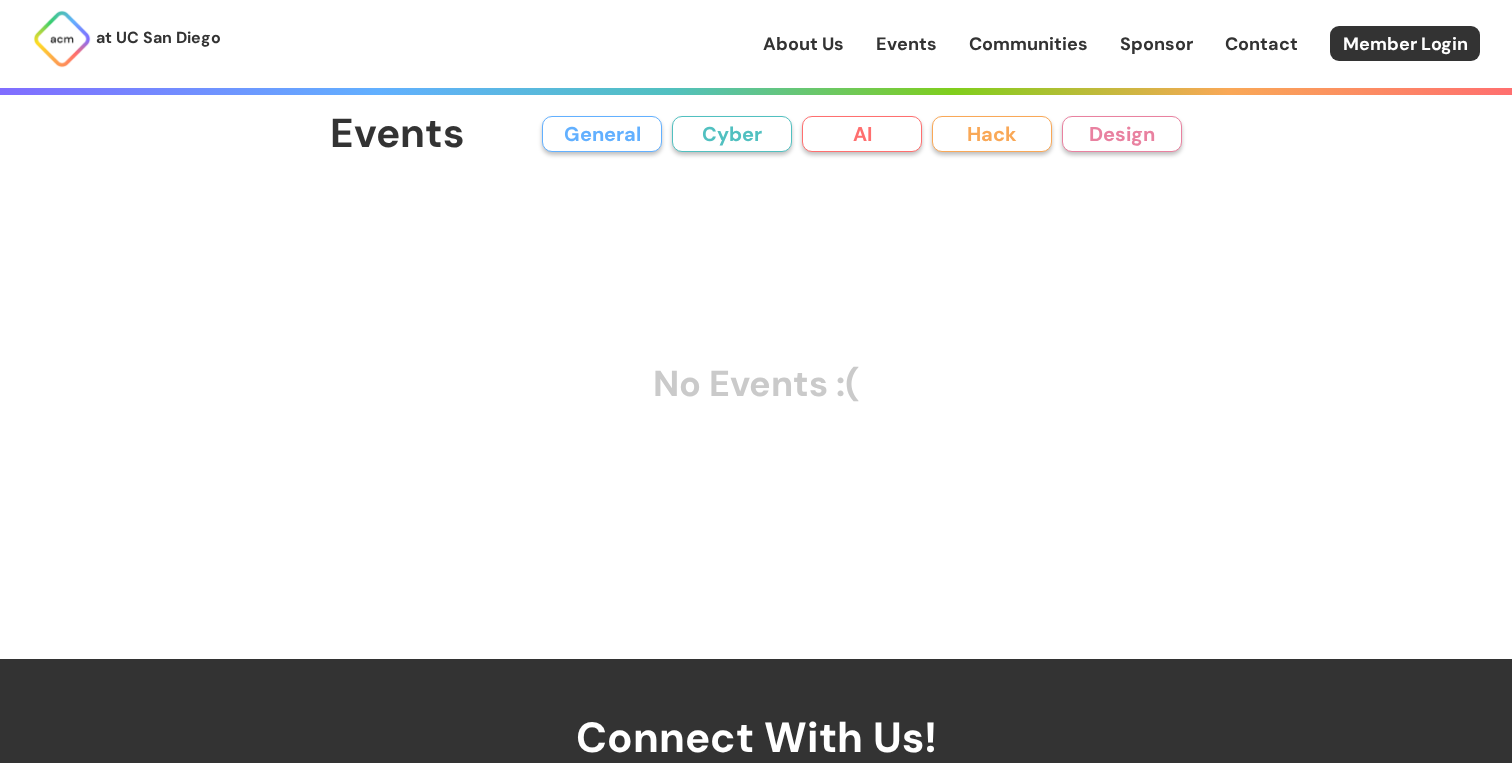 click on "About Us Events Communities Sponsor Contact Member Login" at bounding box center (1137, 43) 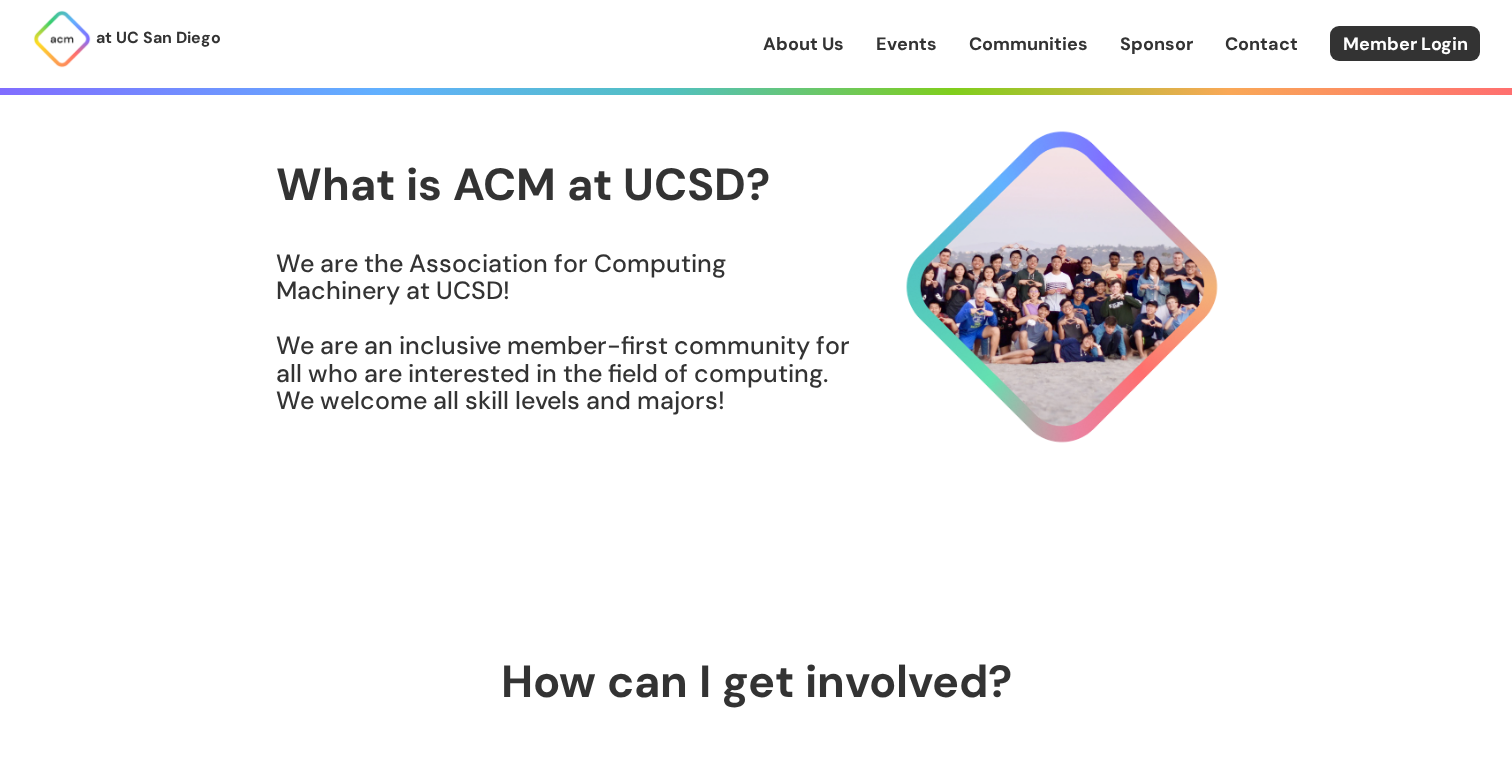 scroll, scrollTop: 144, scrollLeft: 0, axis: vertical 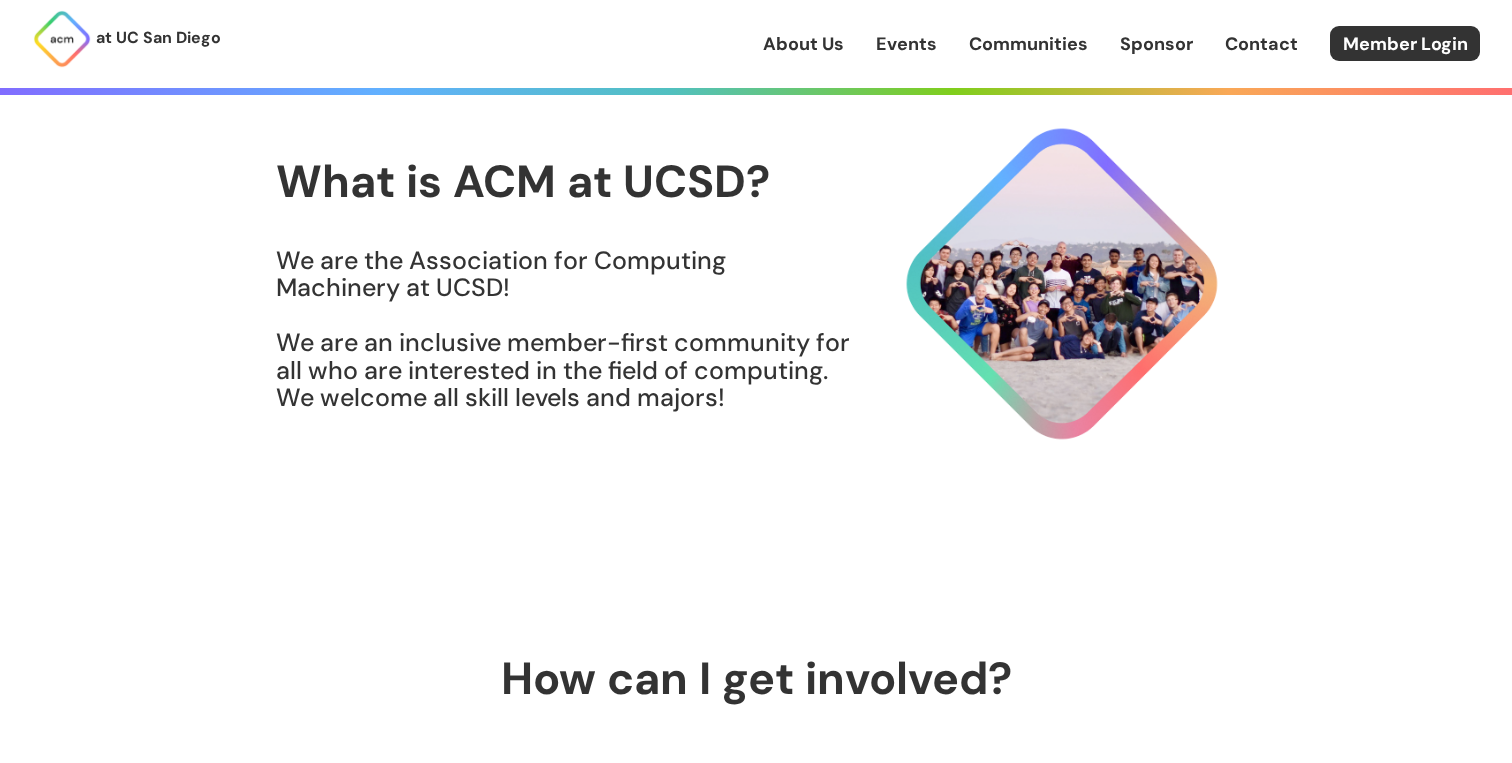 click at bounding box center [1044, 284] 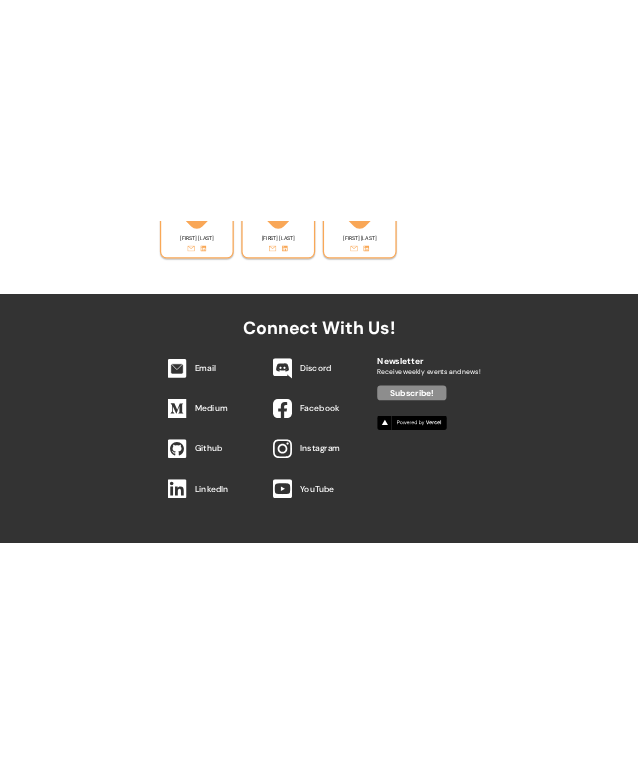 scroll, scrollTop: 0, scrollLeft: 0, axis: both 